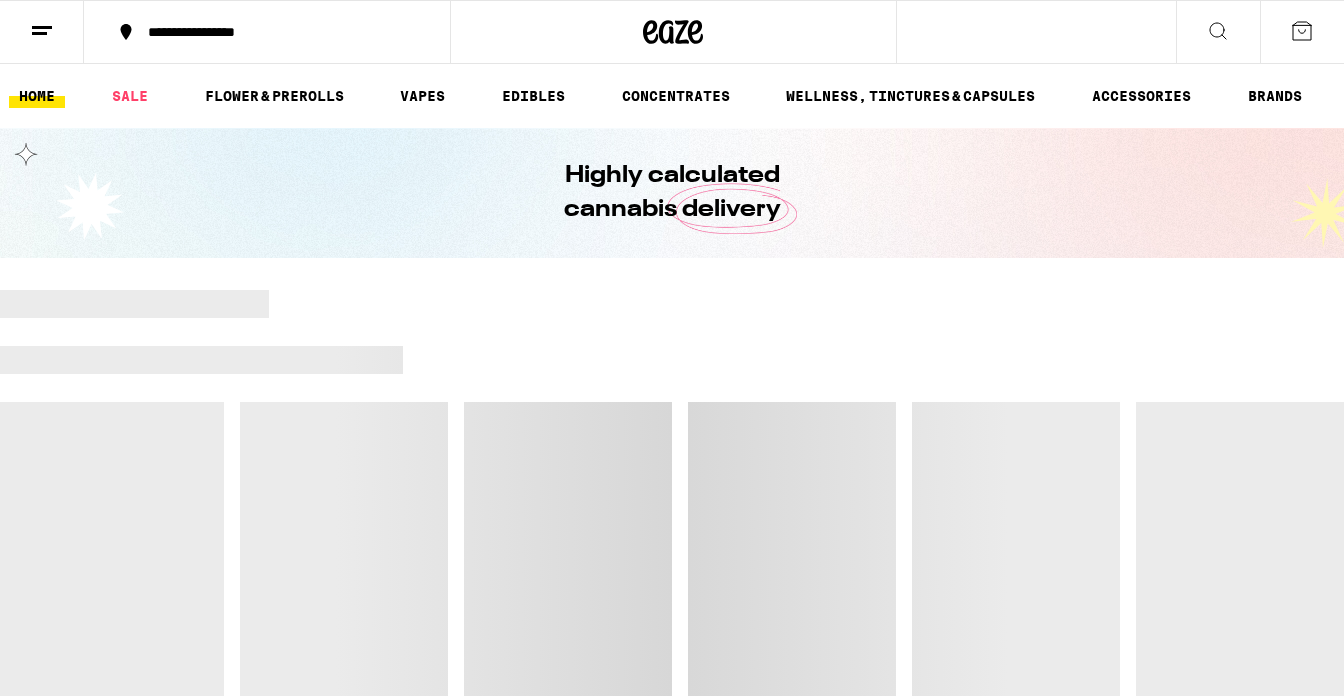 scroll, scrollTop: 0, scrollLeft: 0, axis: both 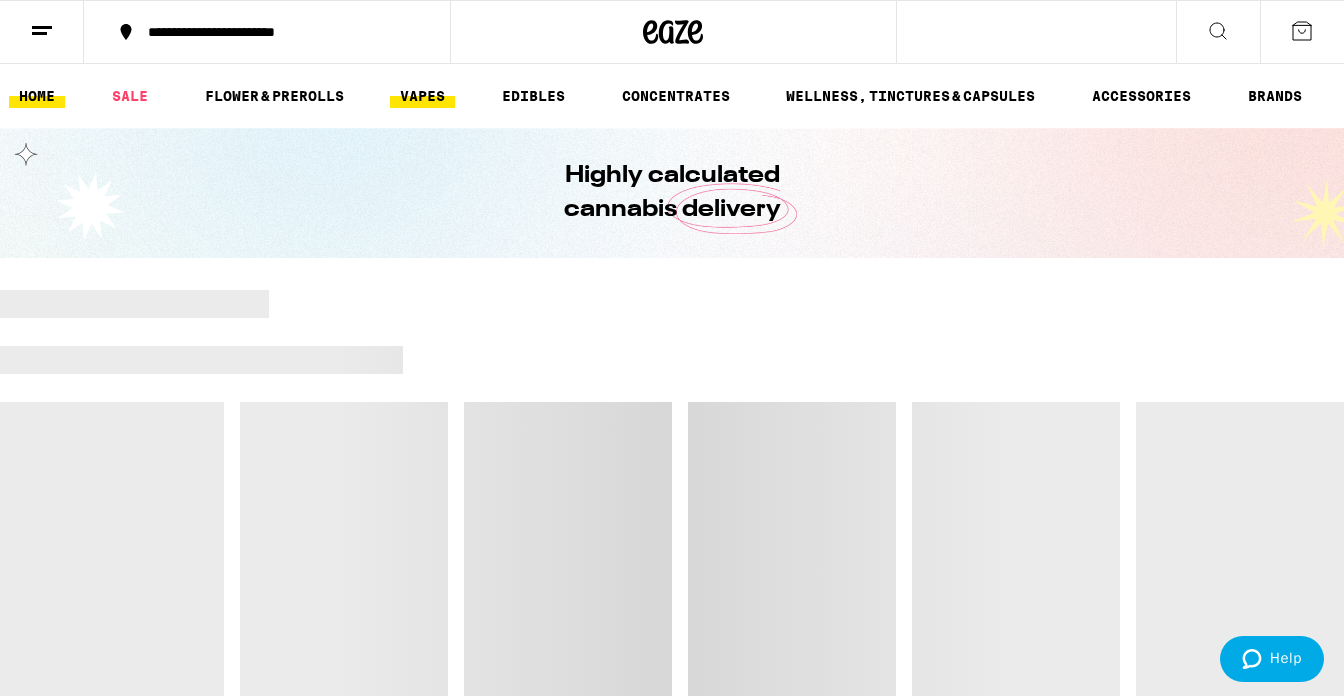 click on "VAPES" at bounding box center (422, 96) 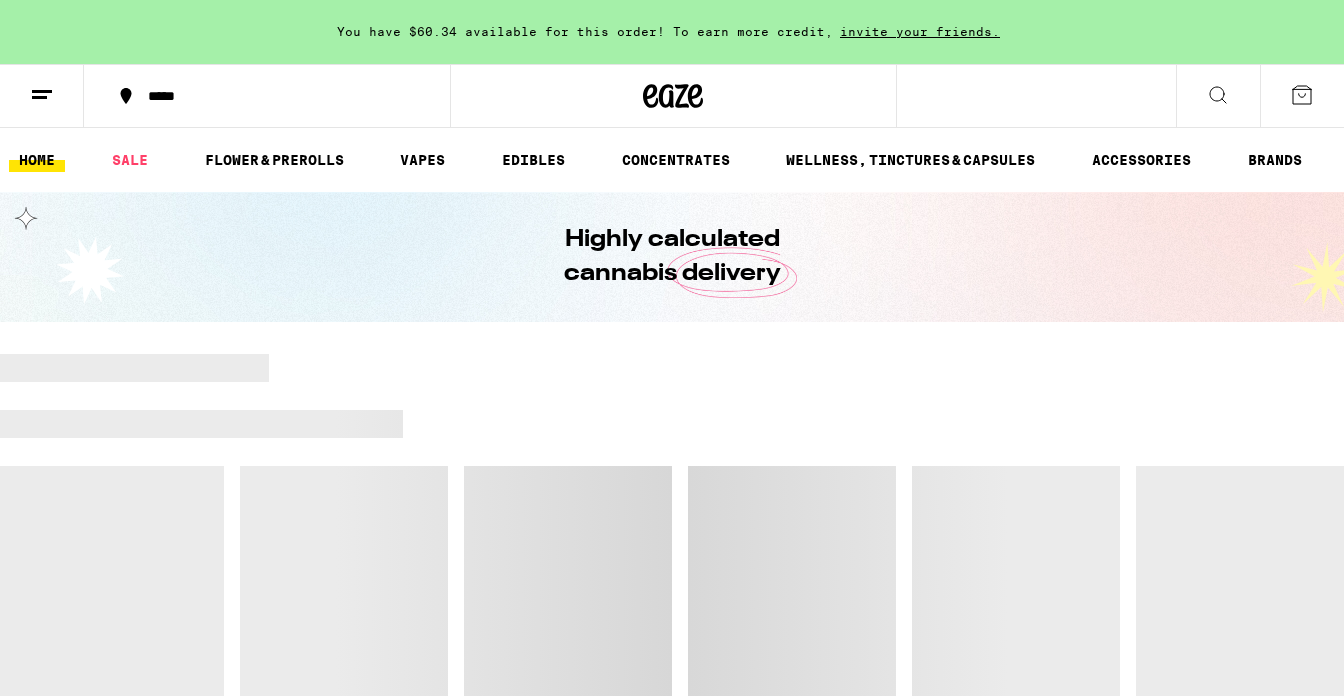 scroll, scrollTop: 0, scrollLeft: 0, axis: both 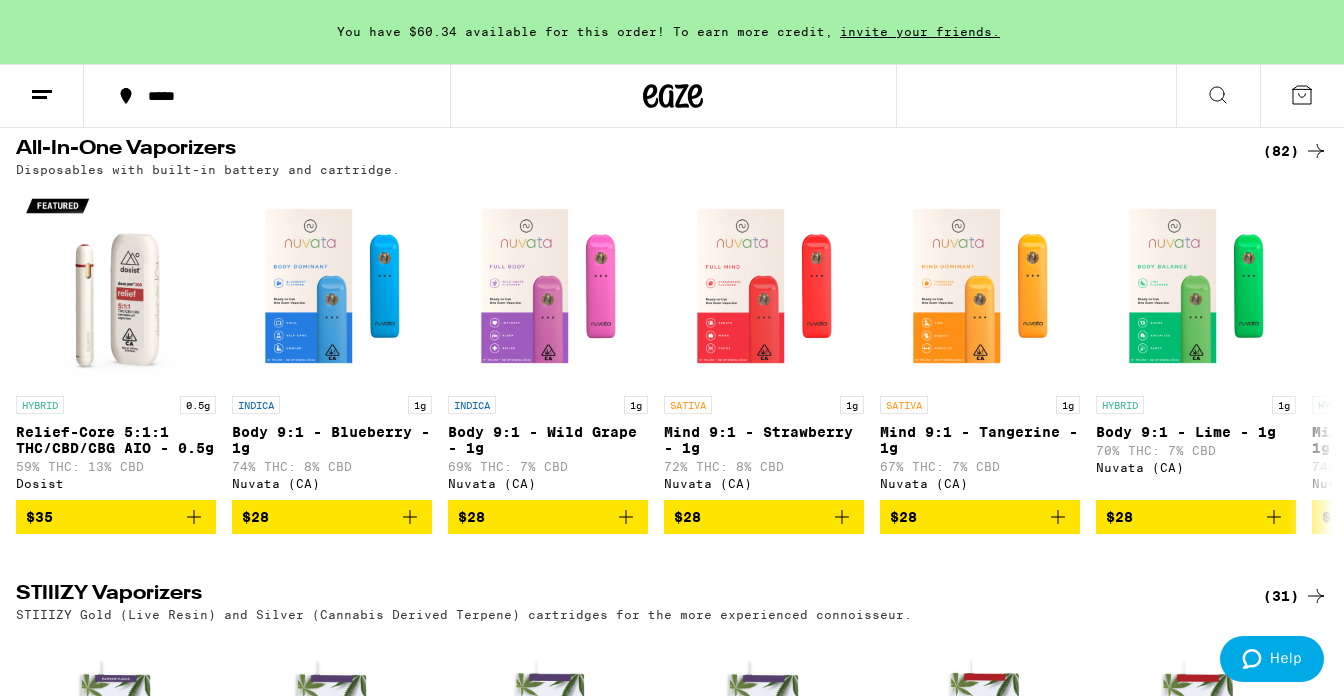 click on "(82)" at bounding box center (1295, 151) 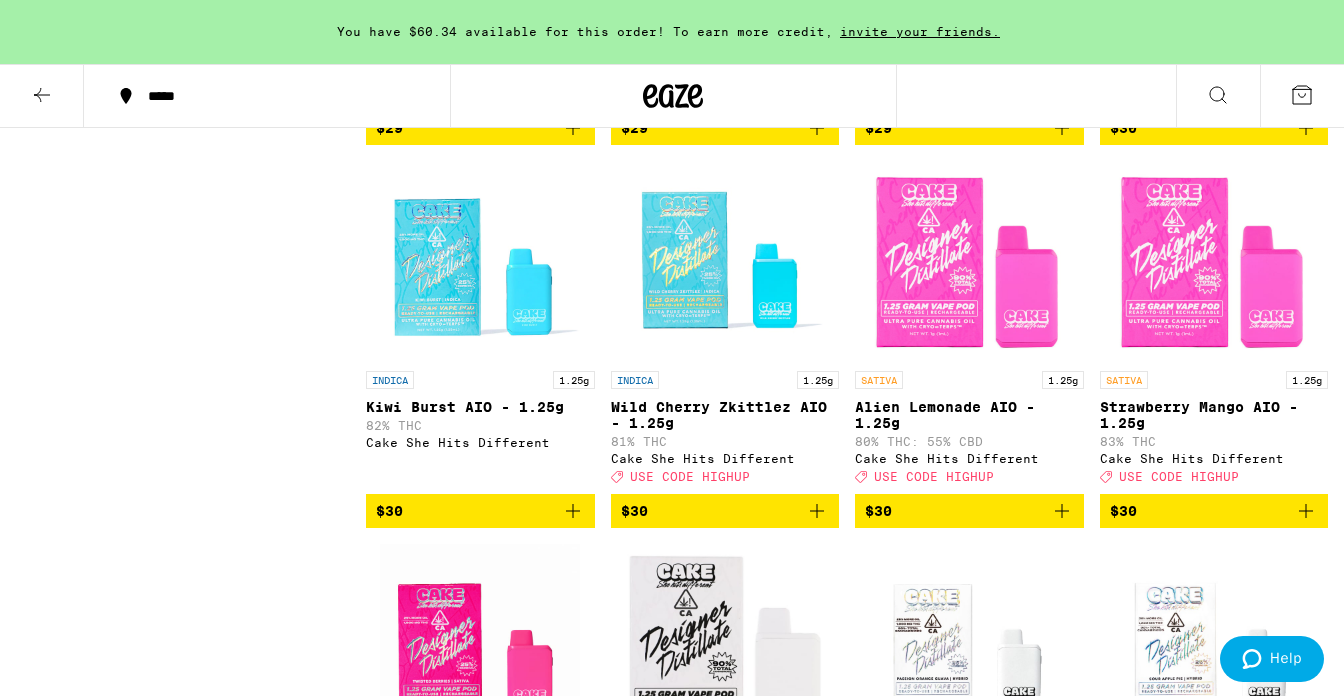 scroll, scrollTop: 1320, scrollLeft: 0, axis: vertical 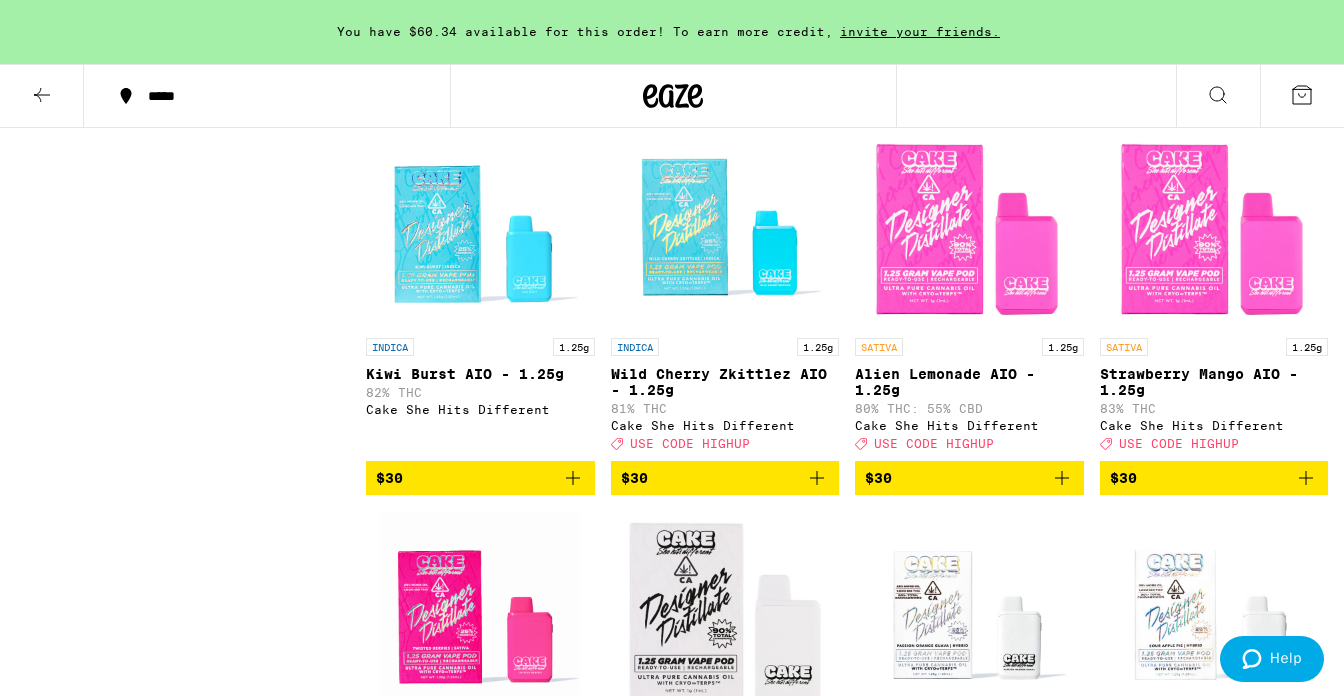 click on "$30" at bounding box center (480, 478) 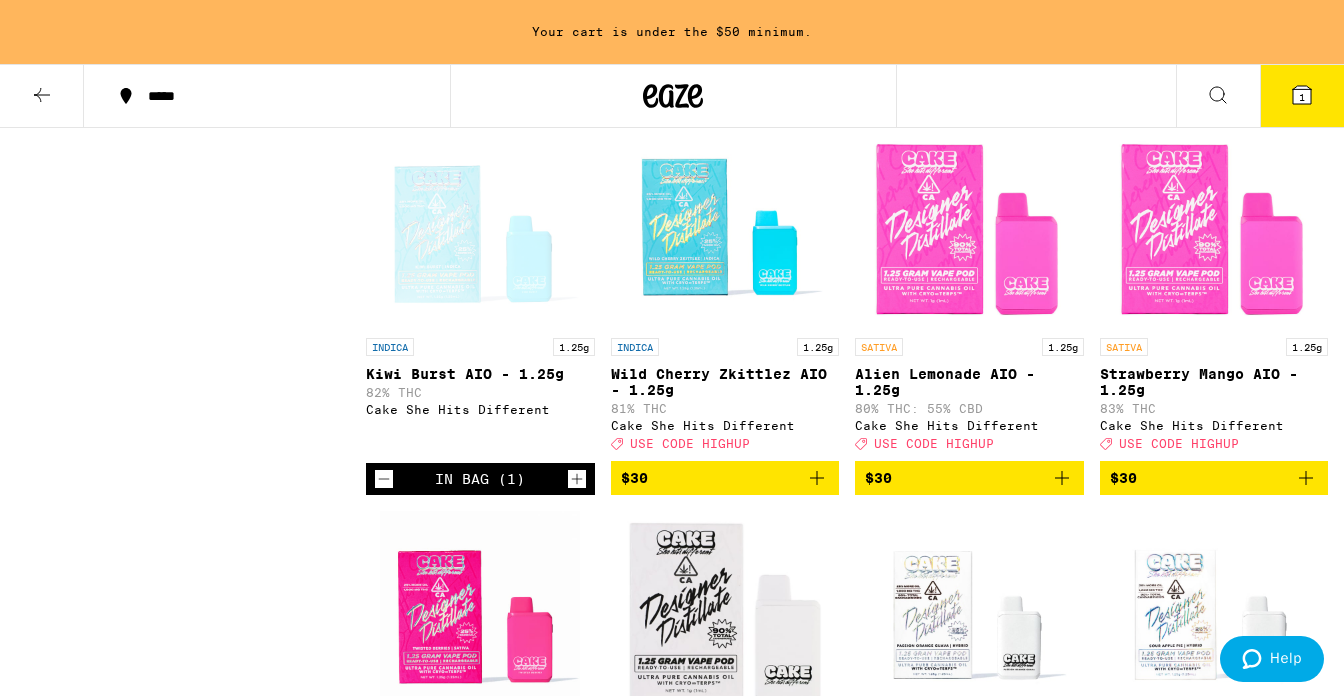 click on "$30" at bounding box center (1214, 478) 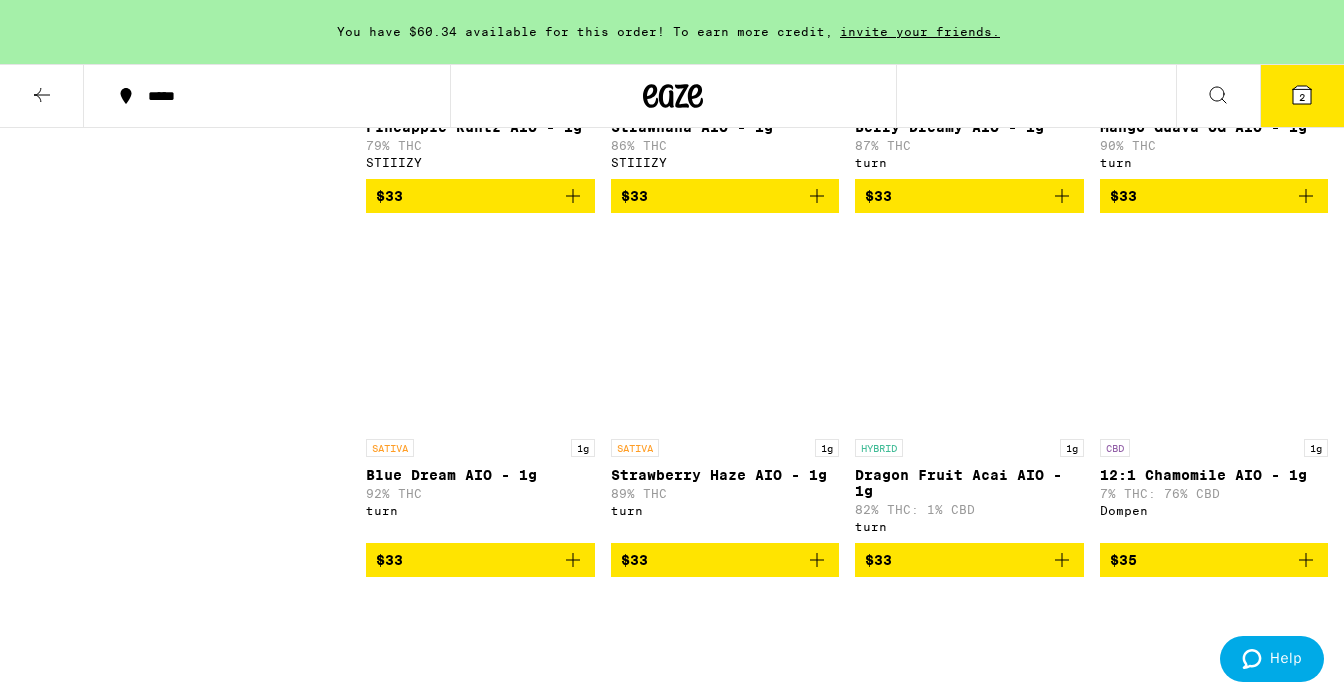 scroll, scrollTop: 5271, scrollLeft: 0, axis: vertical 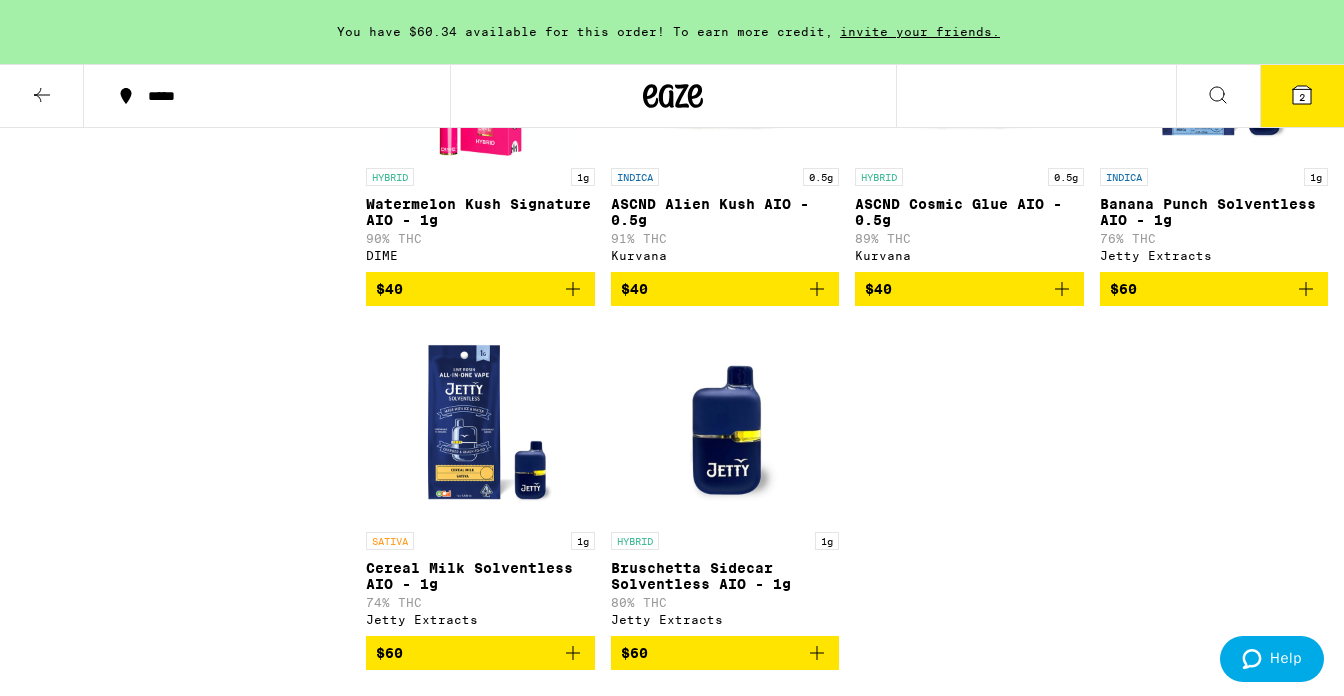 click 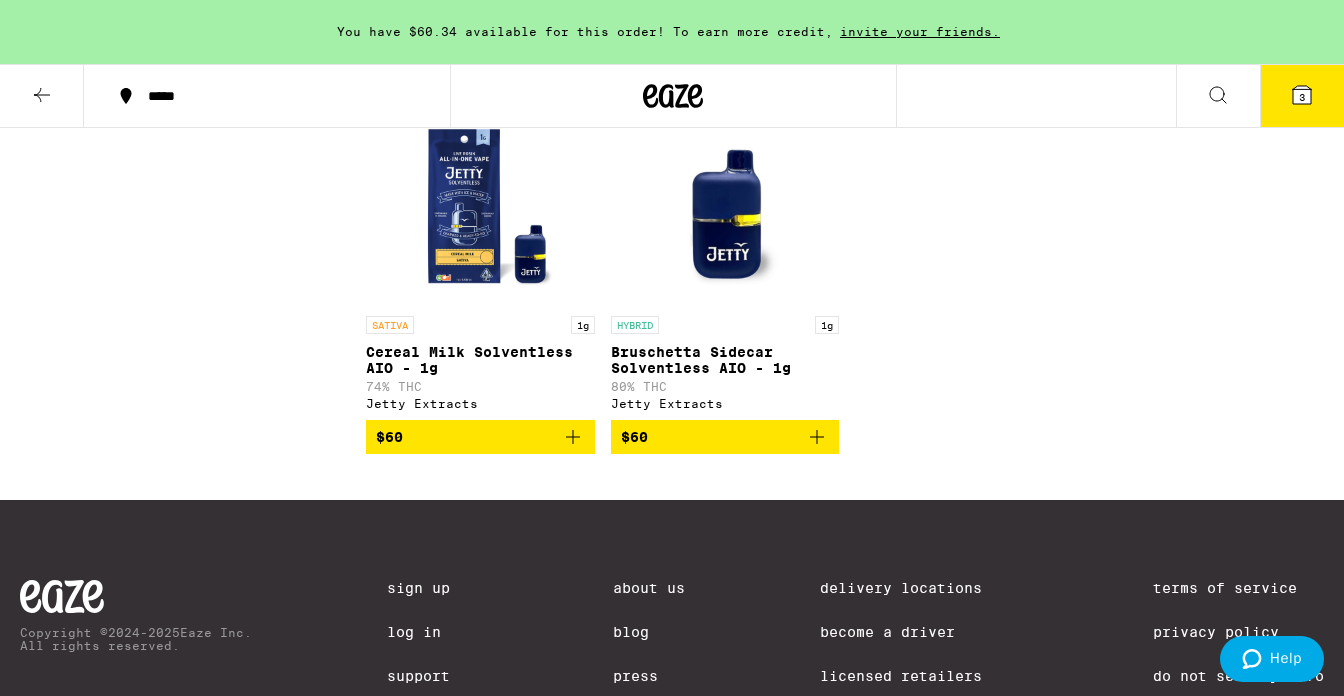 scroll, scrollTop: 7585, scrollLeft: 0, axis: vertical 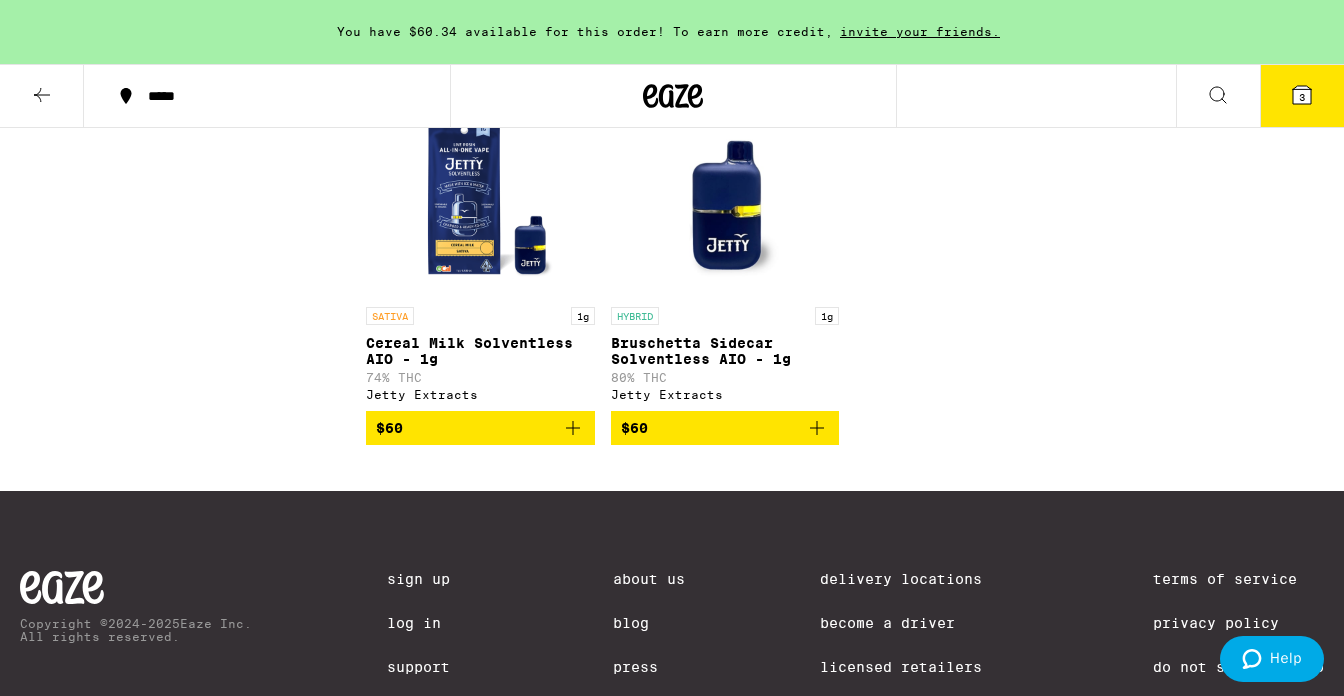 click on "3" at bounding box center (1302, 96) 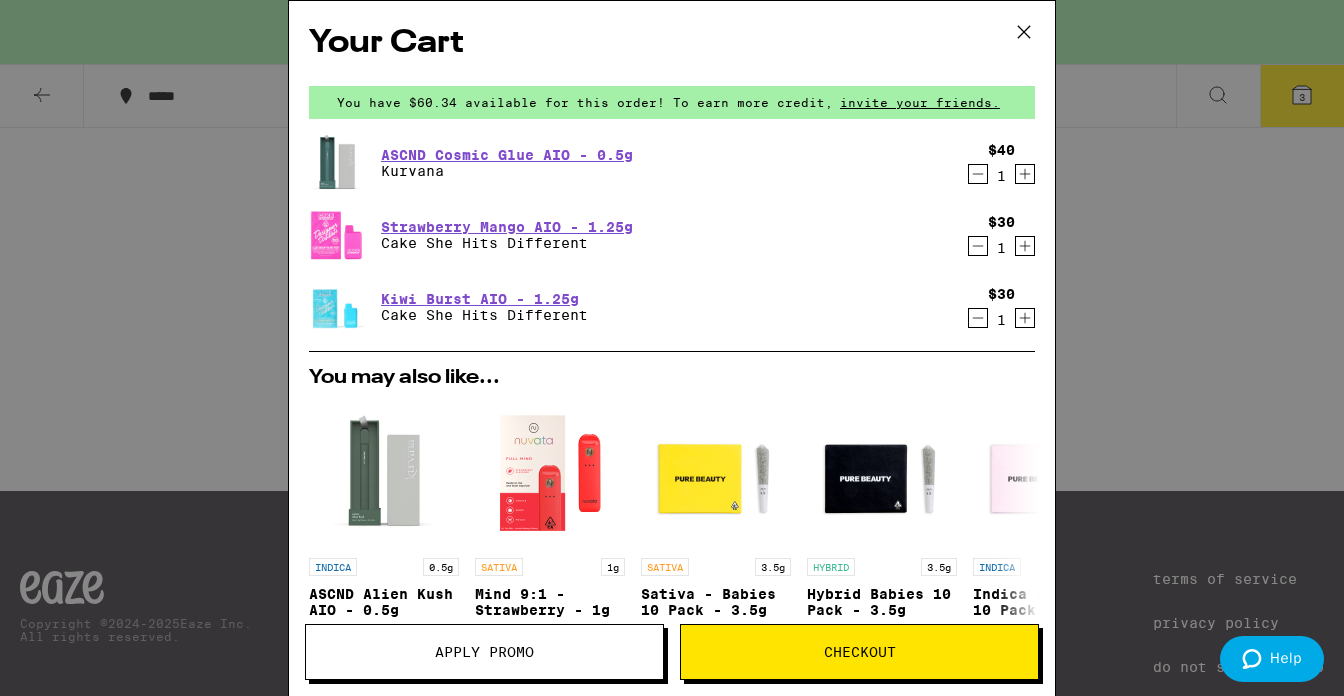 click on "Your Cart You have $60.34 available for this order! To earn more credit, invite your friends. ASCND Cosmic Glue AIO - 0.5g Kurvana $40 1 Strawberry Mango AIO - 1.25g Cake She Hits Different $30 1 Kiwi Burst AIO - 1.25g Cake She Hits Different $30 1 You may also like... INDICA 0.5g ASCND Alien Kush AIO - 0.5g Kurvana $40 SATIVA 1g Mind 9:1 - Strawberry - 1g Nuvata ([STATE]) $28 SATIVA 3.5g Sativa - Babies 10 Pack - 3.5g Pure Beauty $50 HYBRID 3.5g Hybrid Babies 10 Pack - 3.5g Pure Beauty $50 INDICA 3.5g Indica - Babies 10 Pack - 3.5g Pure Beauty $50 INDICA 1g Sleep: Granddaddy Purple - 1g New Norm $33 INDICA Wild Berry Chill Gummies Camino $20 SATIVA 3.5g BK Satellite - 3.5g Alien Labs Deal Created with Sketch. USE CODE HIGHUP $50 INDICA 3.5g Banana OG - 3.5g Anarchy $12 SATIVA 3.5g Orange Runtz - 3.5g Anarchy $12 Subtotal $100.00 Delivery $5.00 Free delivery for $75+ orders! Taxes & Fees More Info $24.34 Credit -$60.34 Order Total $64.00 ⚠️ www.P65Warnings.ca.gov Apply Promo Checkout" at bounding box center (672, 348) 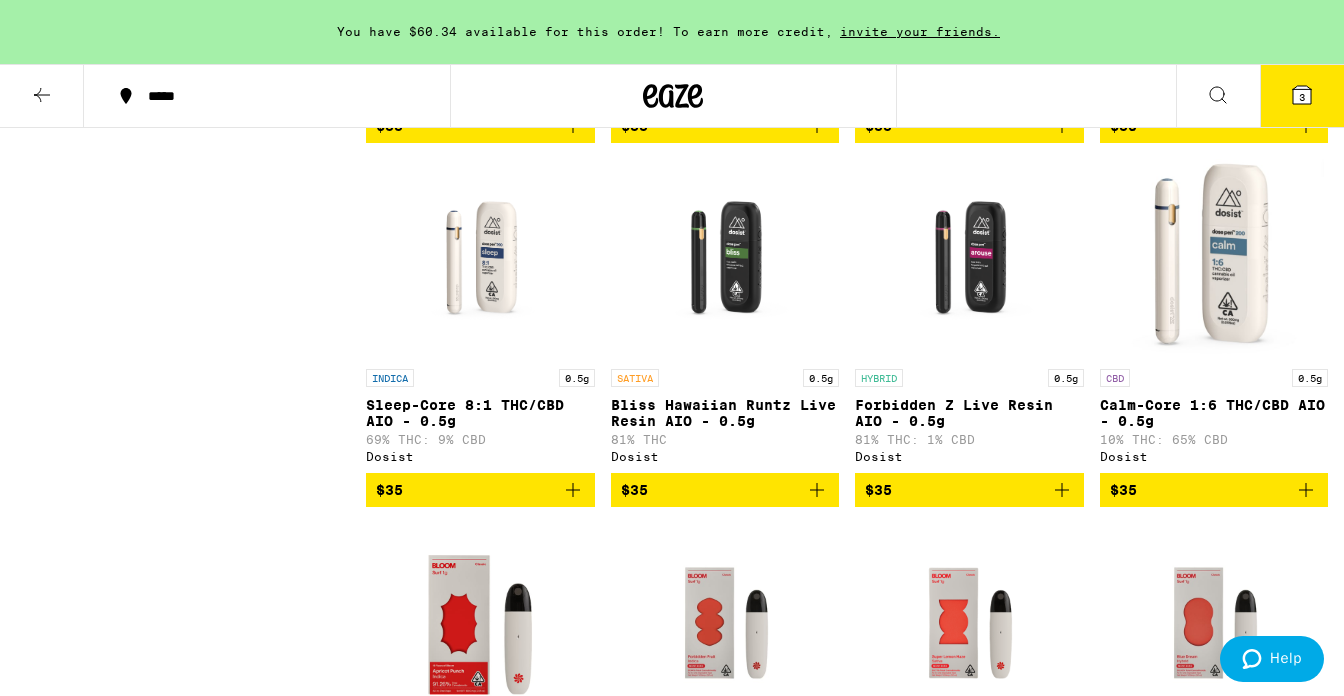 scroll, scrollTop: 5702, scrollLeft: 0, axis: vertical 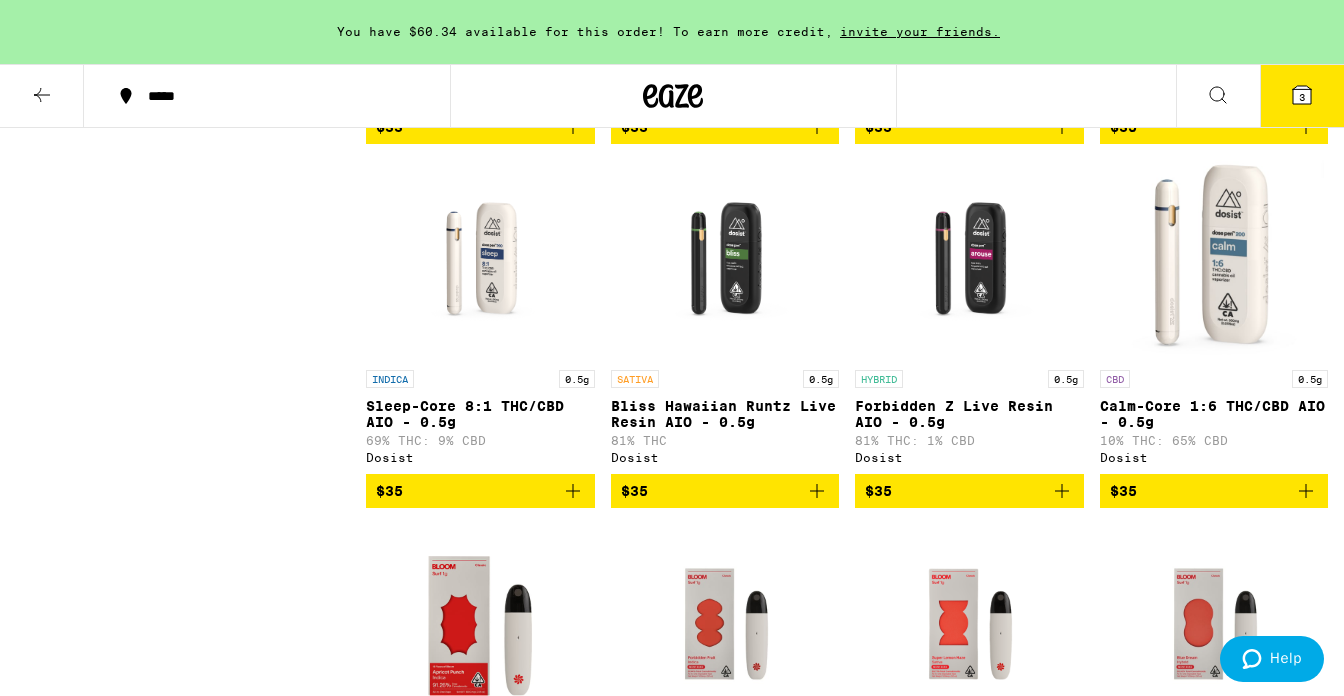 click at bounding box center (969, 260) 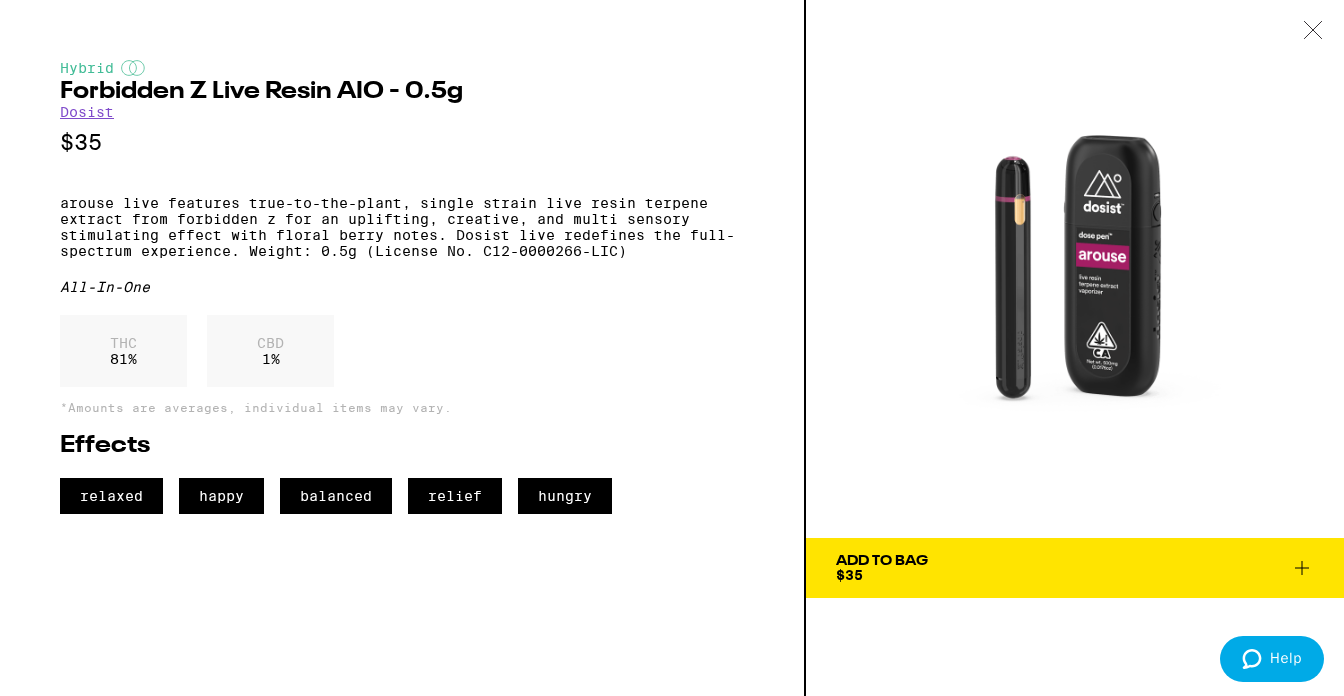 click on "Add To Bag $35" at bounding box center [1075, 568] 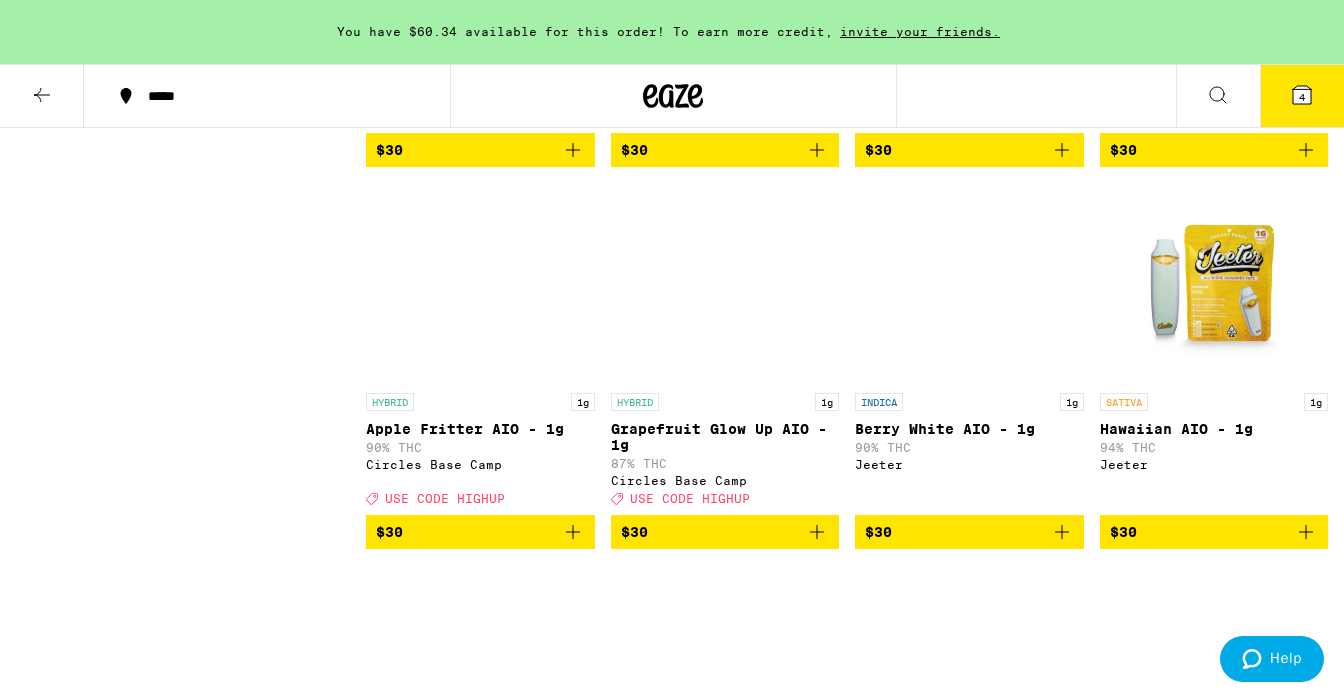 scroll, scrollTop: 2395, scrollLeft: 0, axis: vertical 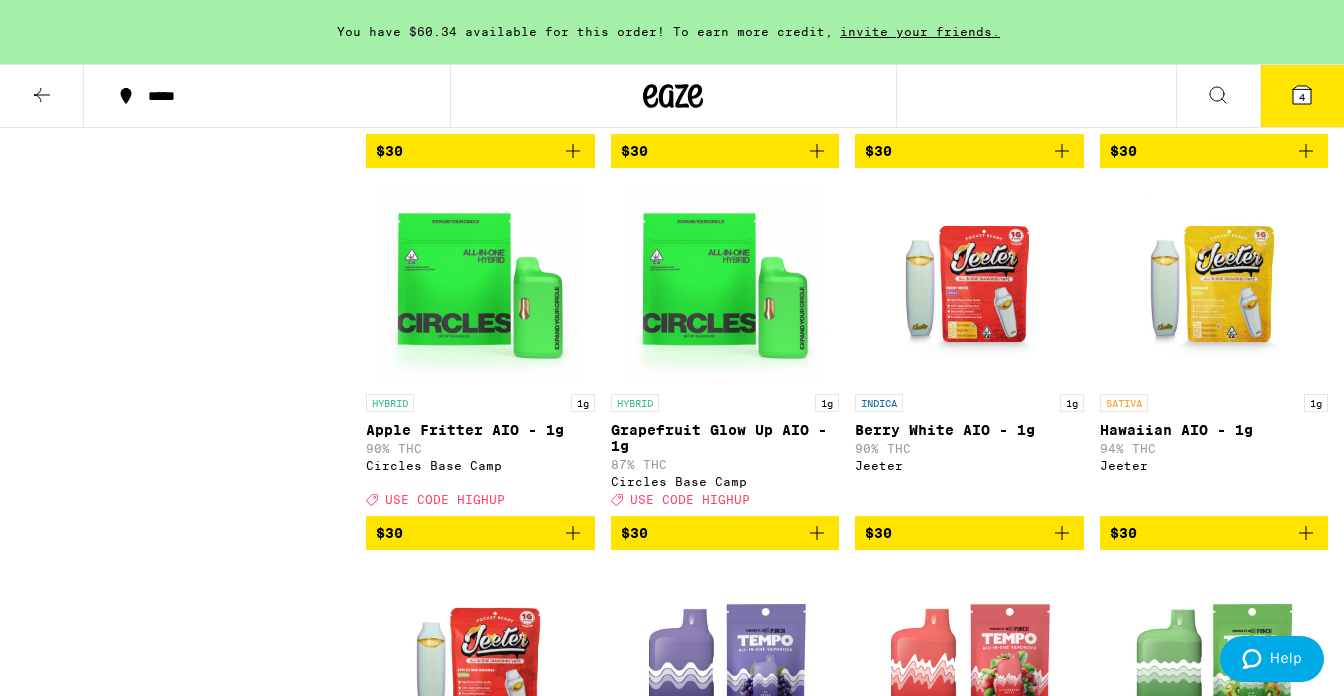 click 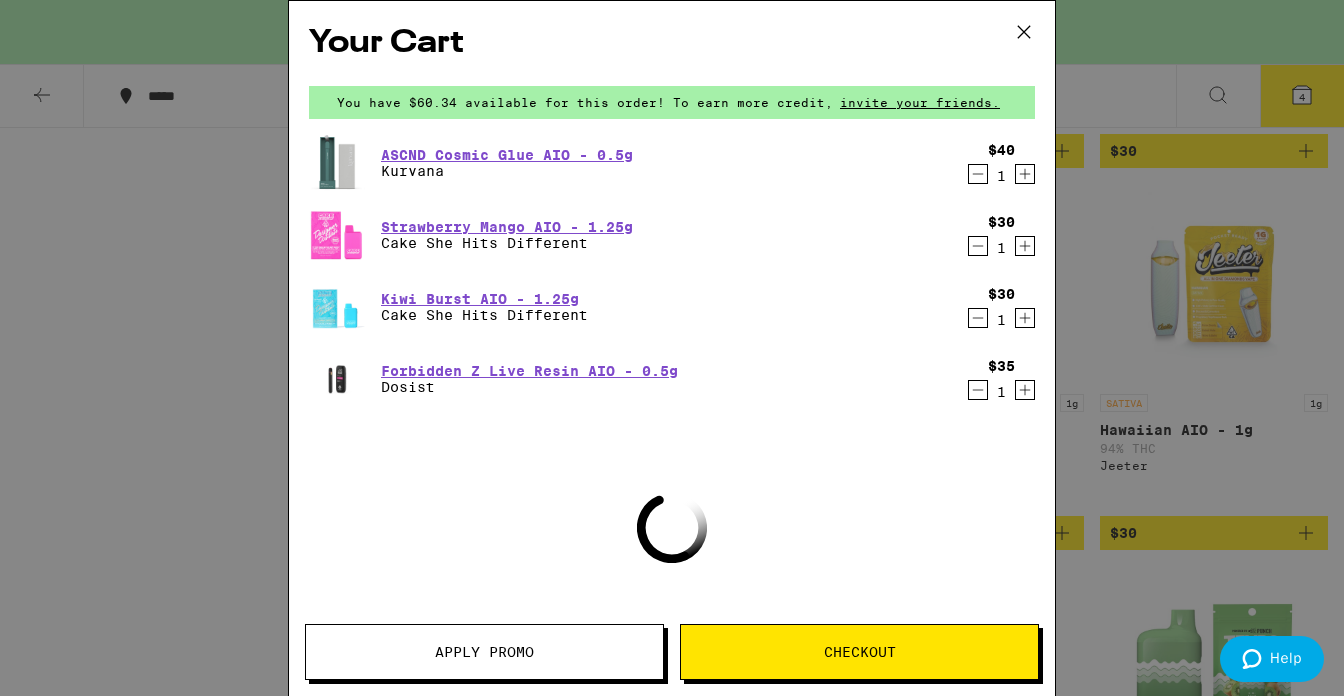 click on "Apply Promo" at bounding box center [484, 652] 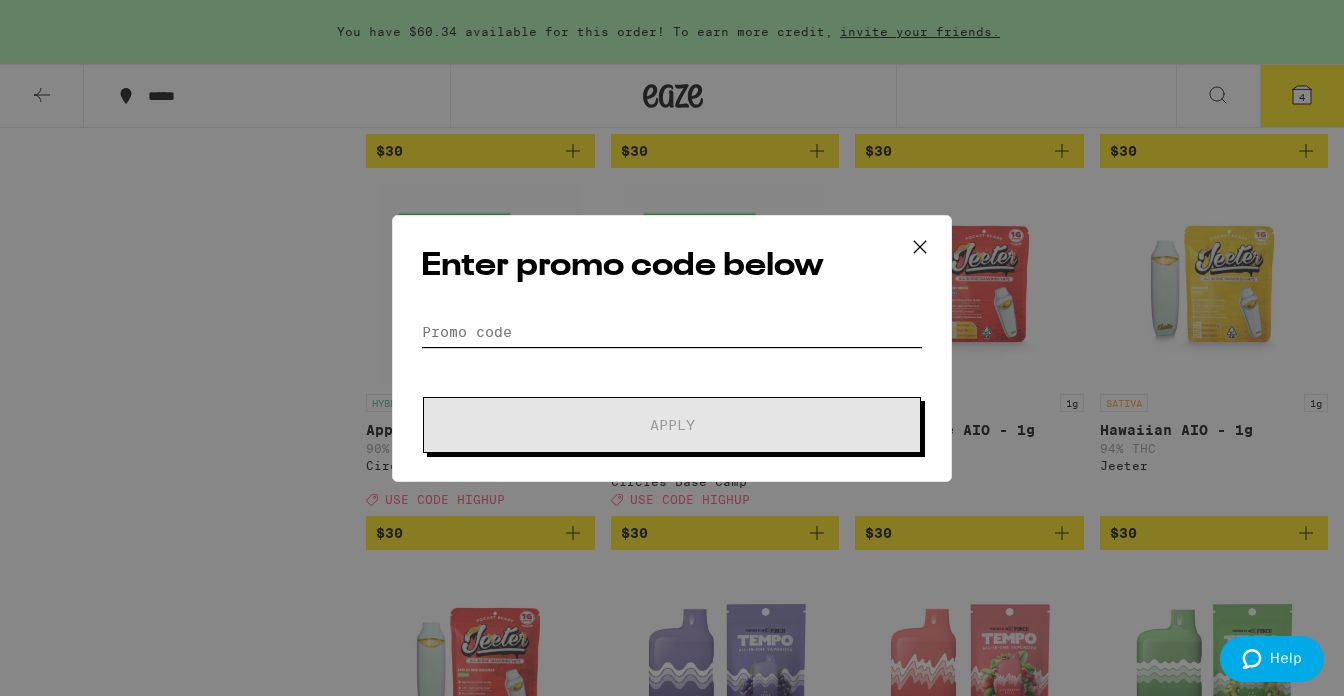 click on "Promo Code" at bounding box center (672, 332) 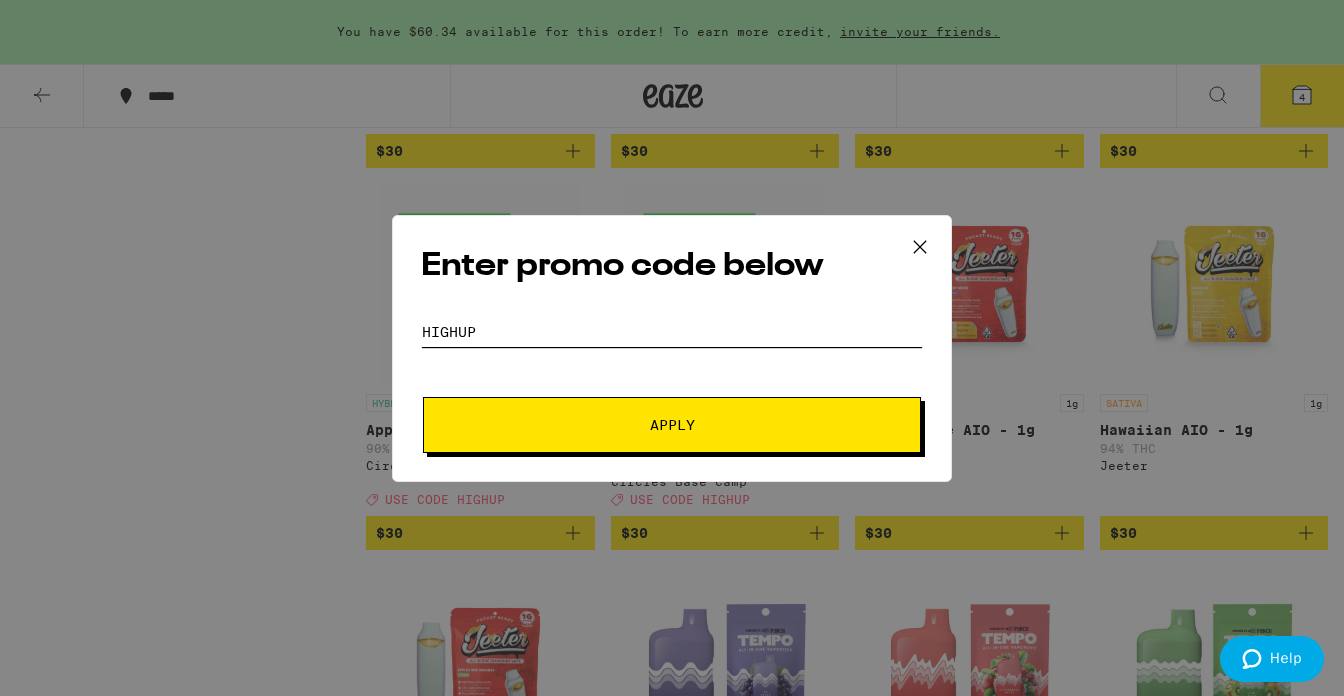 type on "highup" 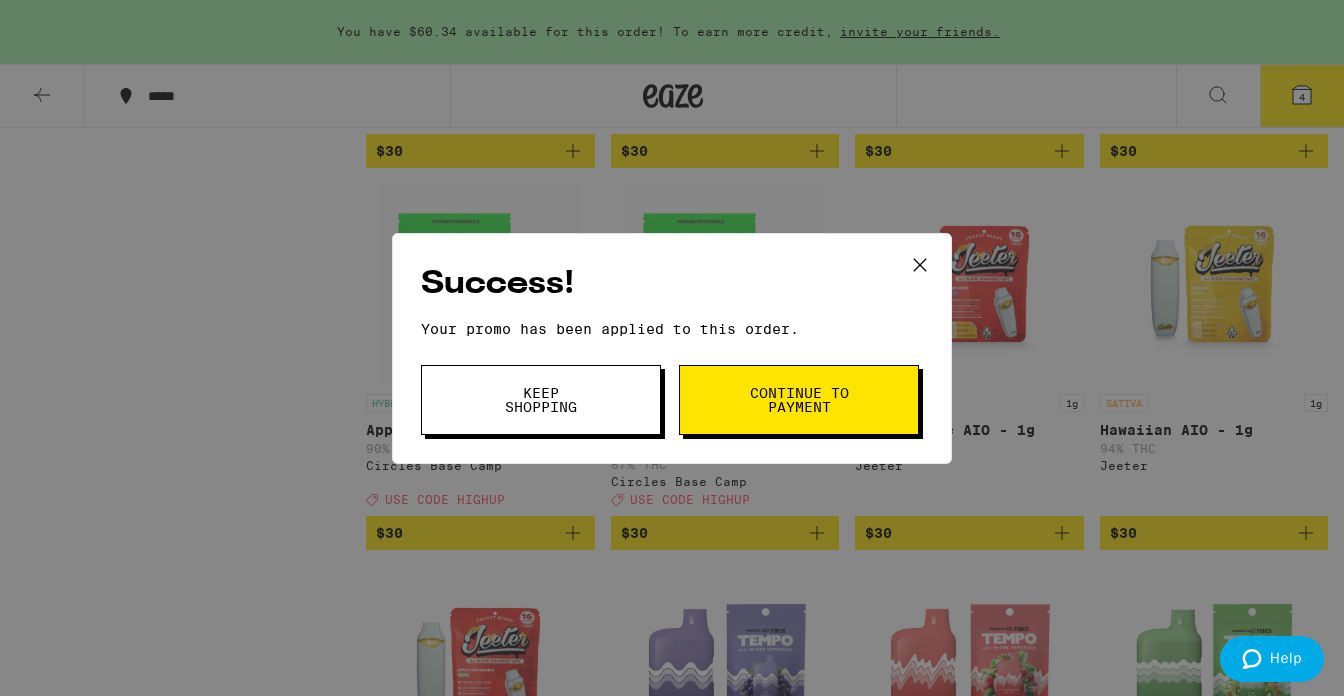 click on "Continue to payment" at bounding box center [799, 400] 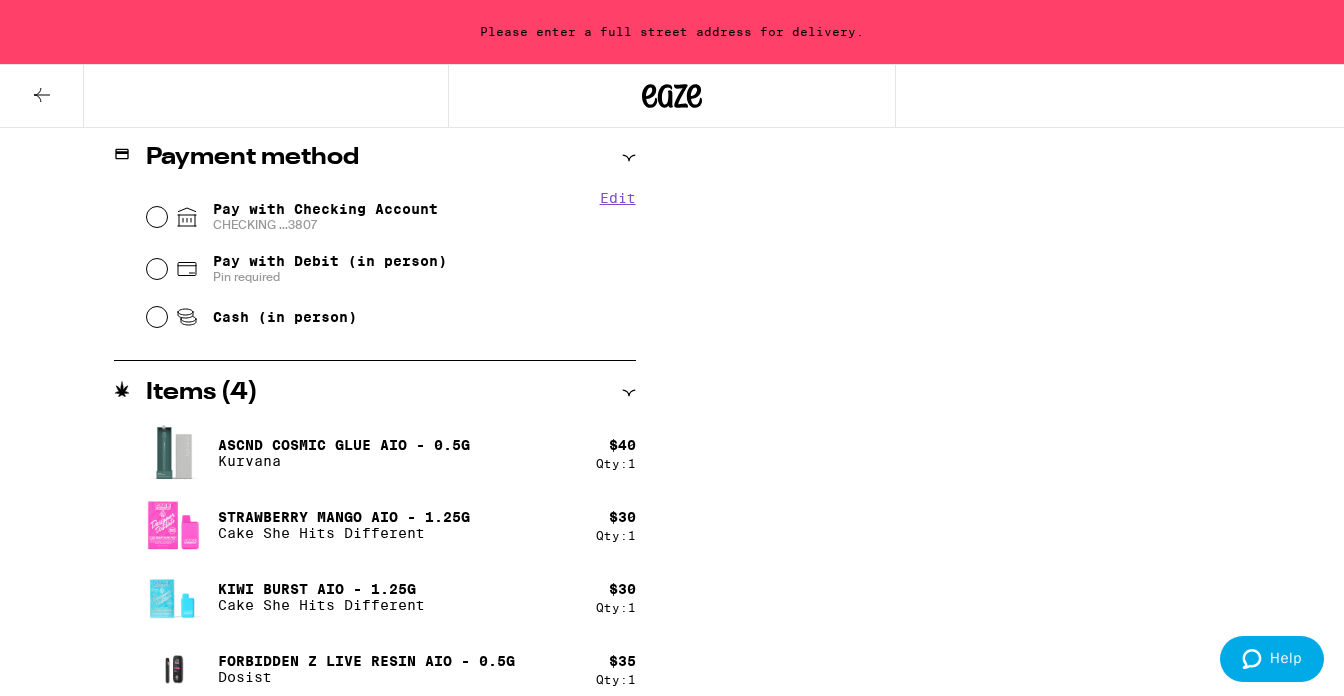 scroll, scrollTop: 871, scrollLeft: 0, axis: vertical 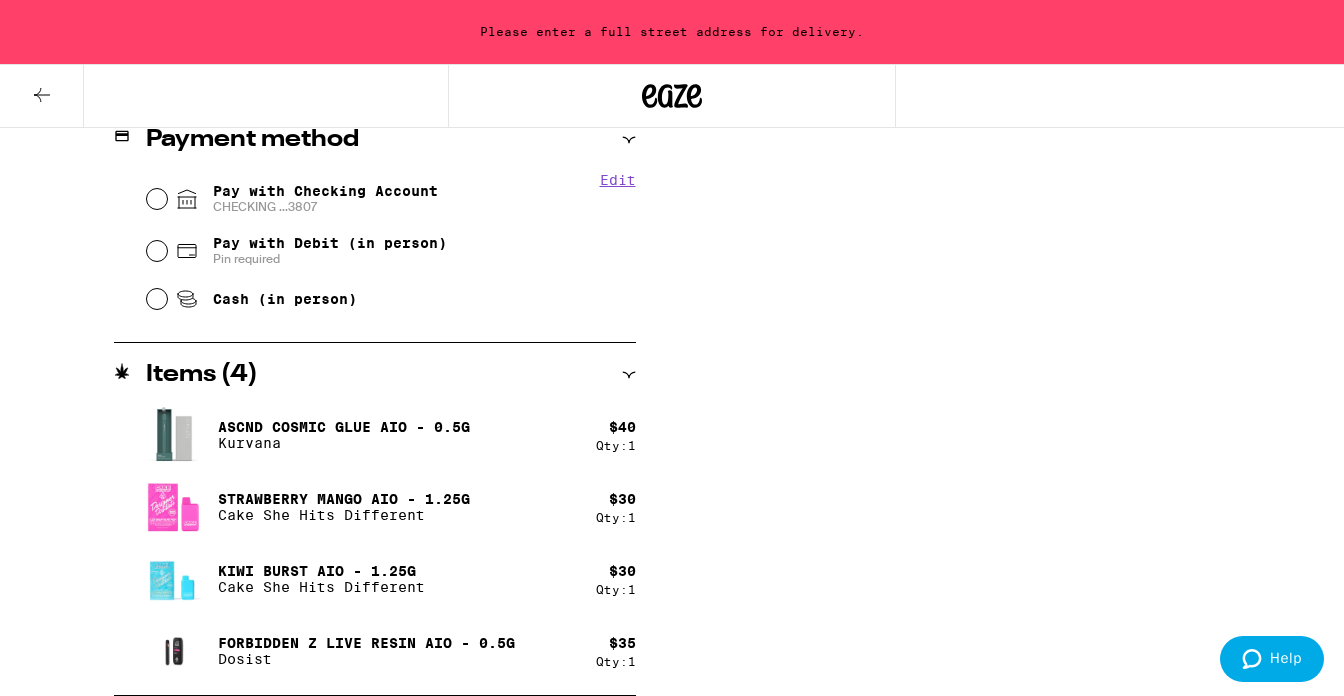 click on "Pay with Checking Account CHECKING ...3807" at bounding box center [325, 199] 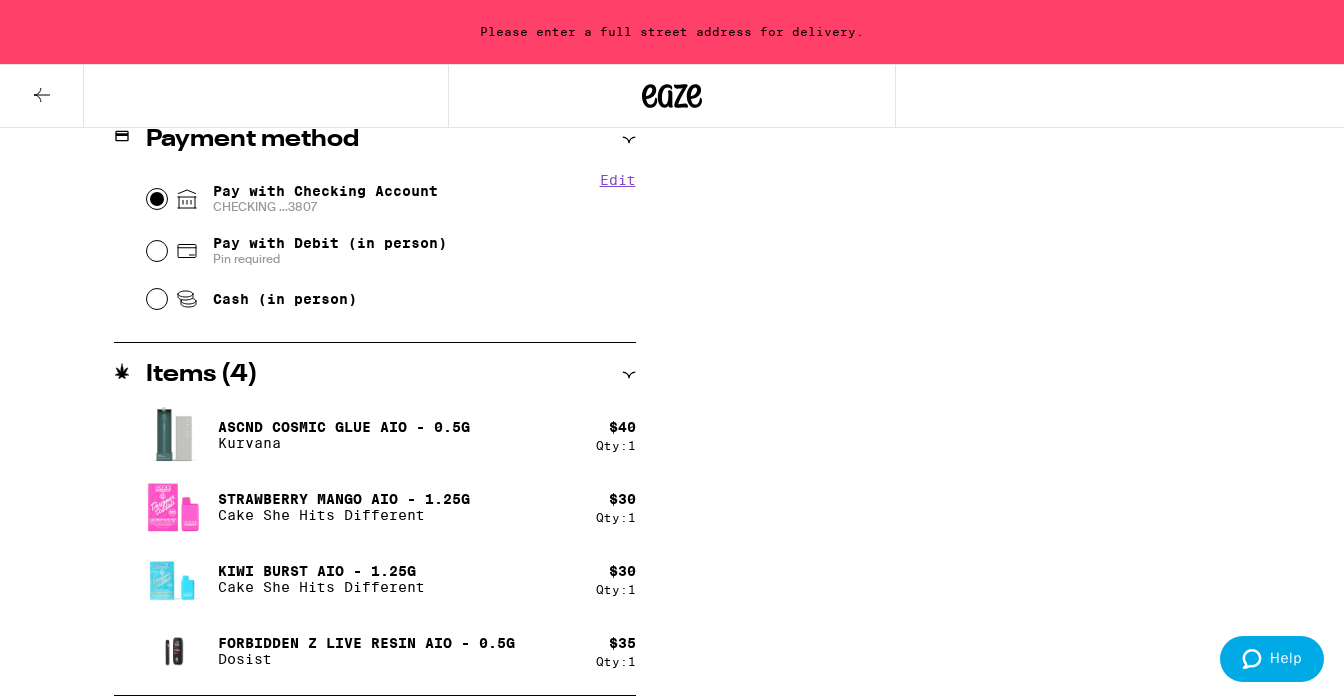 click on "Pay with Checking Account CHECKING ...3807" at bounding box center [157, 199] 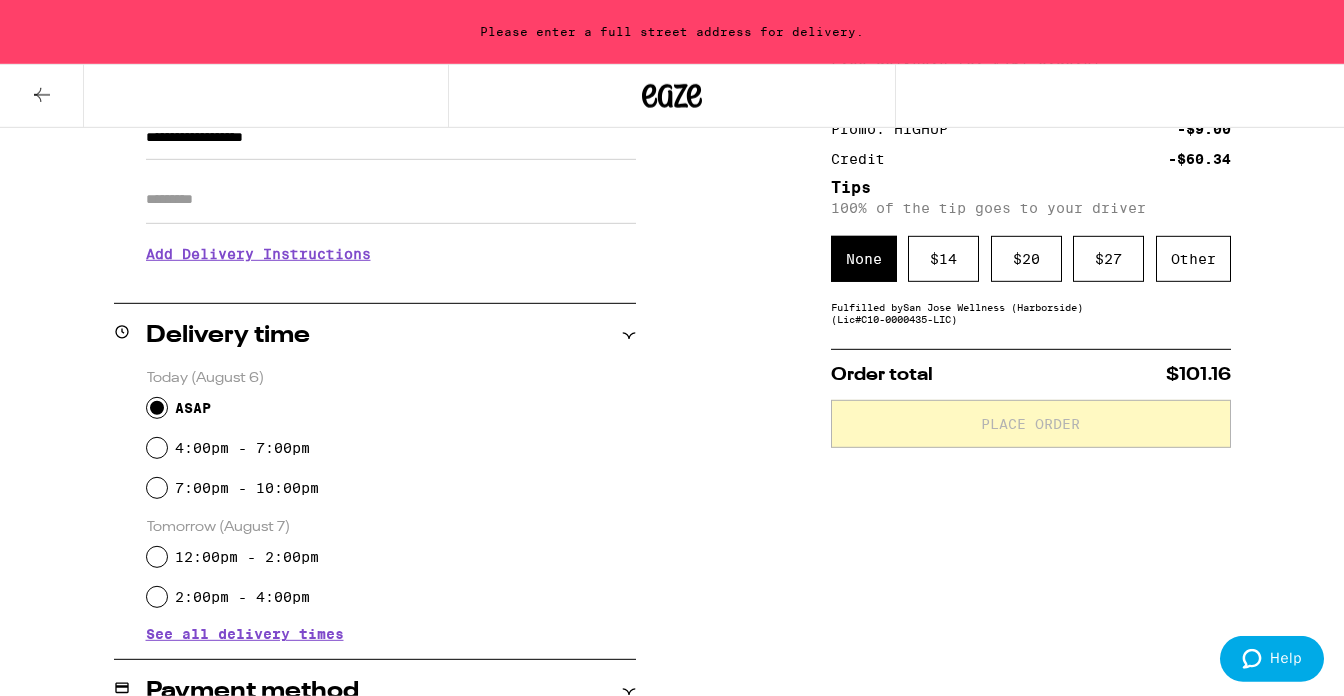 scroll, scrollTop: 322, scrollLeft: 0, axis: vertical 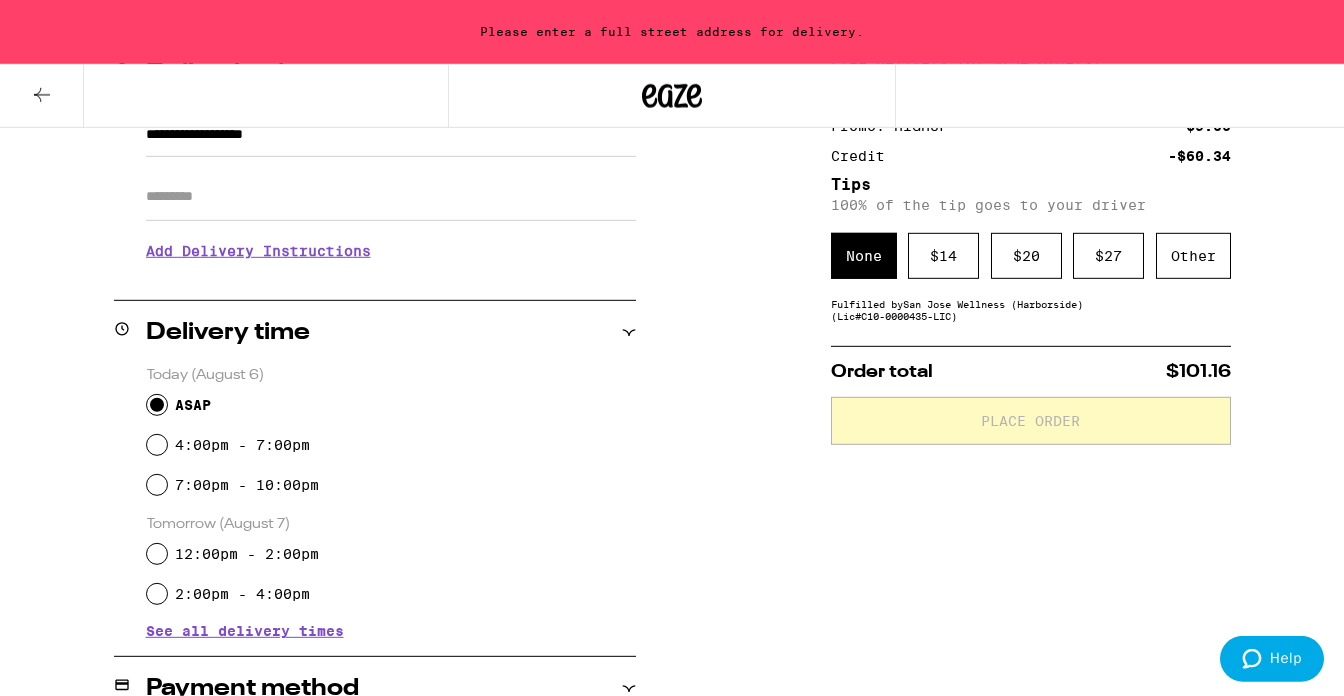 click on "7:00pm - 10:00pm" at bounding box center (391, 485) 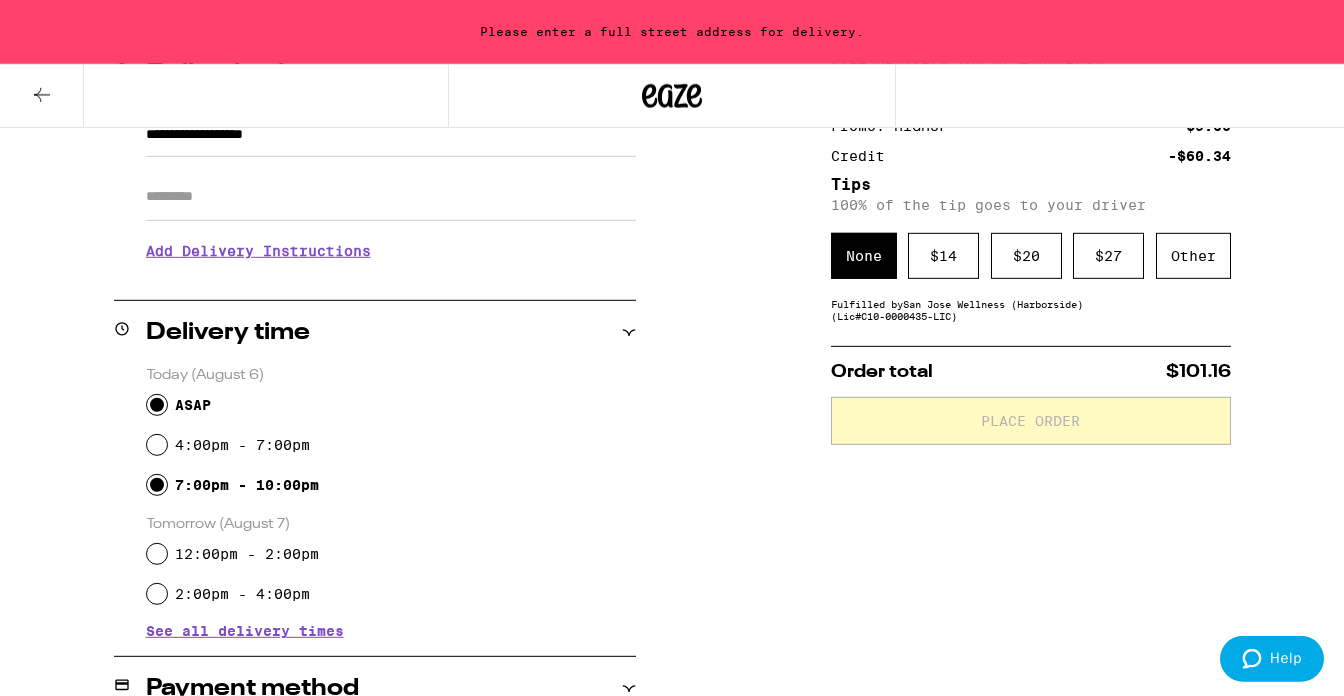 click on "7:00pm - 10:00pm" at bounding box center (157, 485) 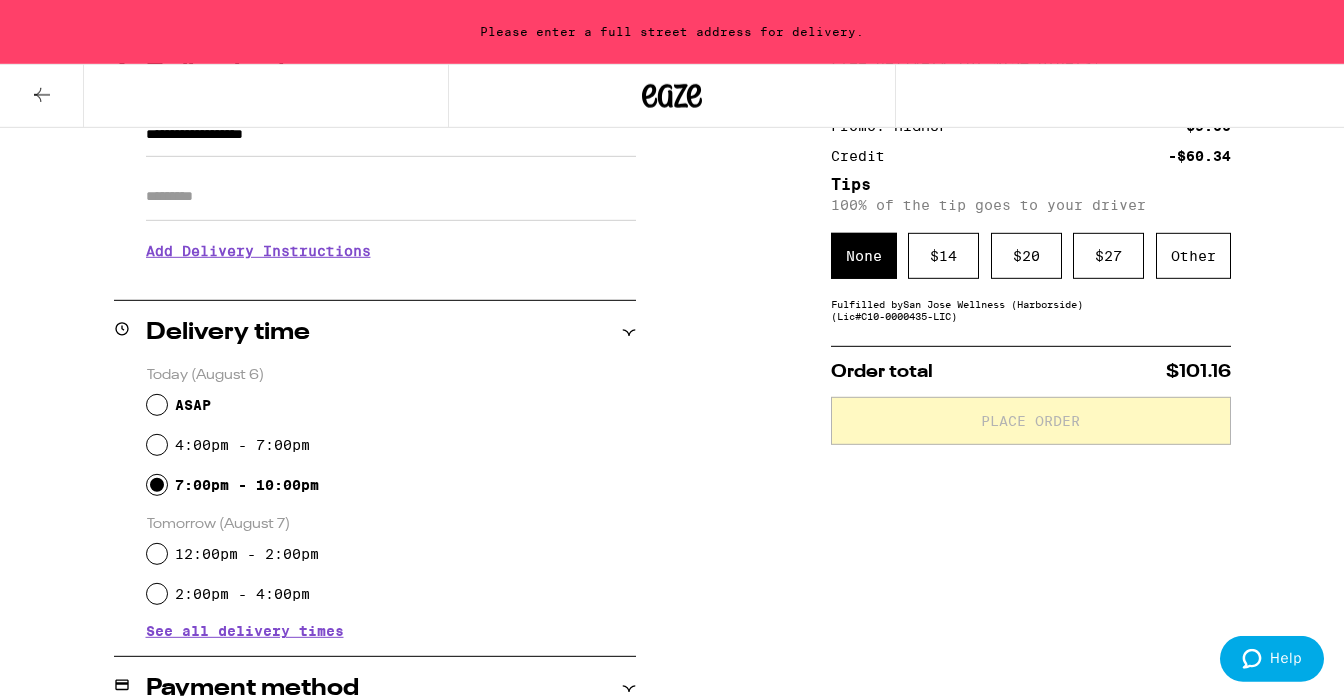 radio on "true" 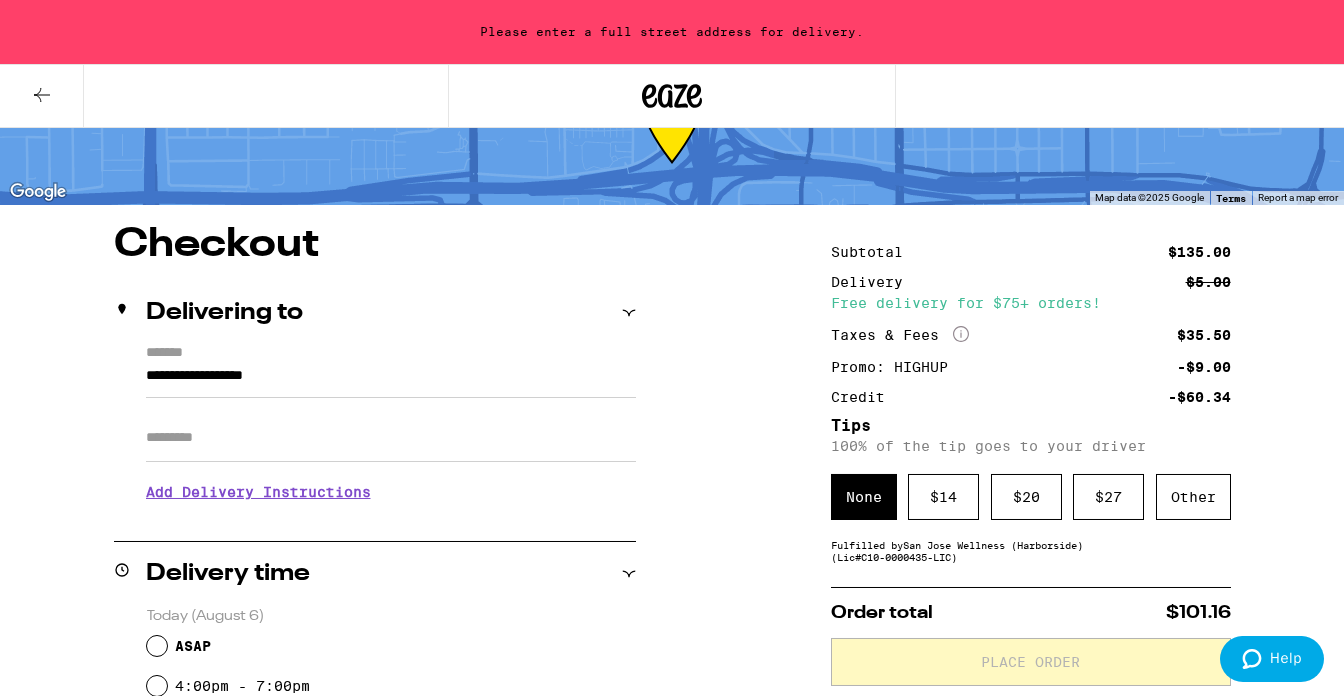 scroll, scrollTop: 47, scrollLeft: 0, axis: vertical 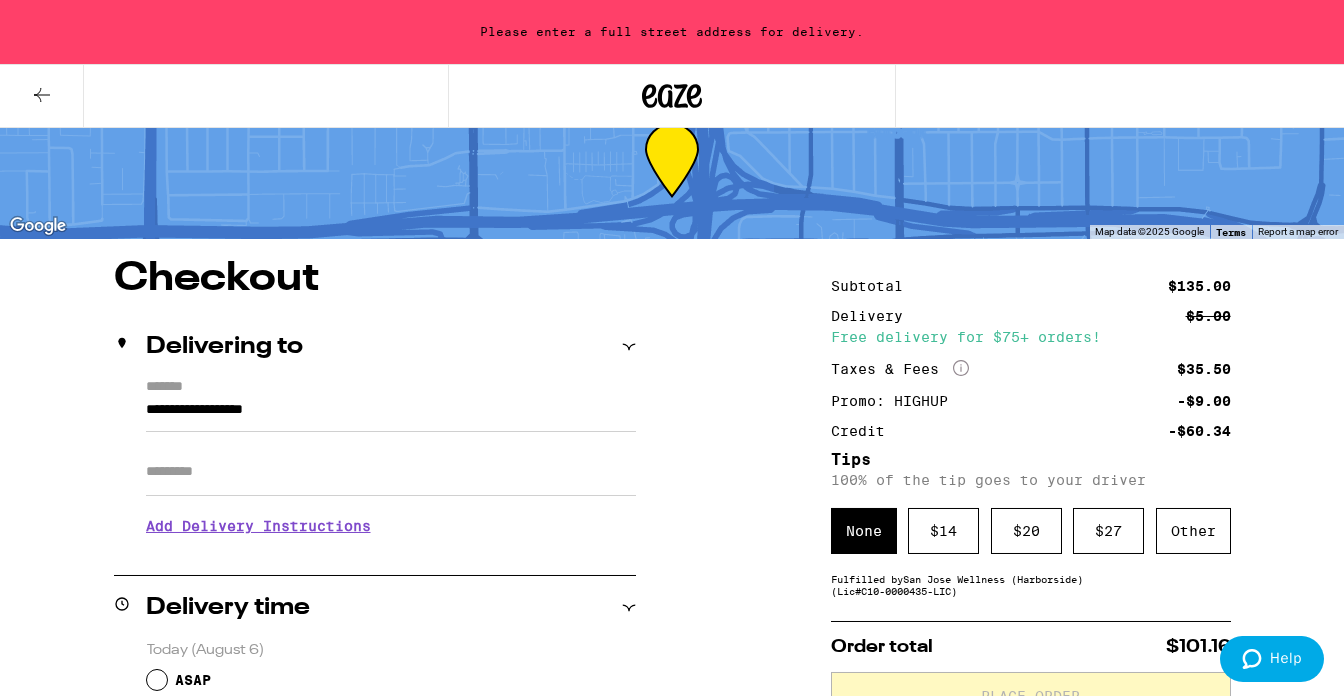 click on "**********" at bounding box center [391, 415] 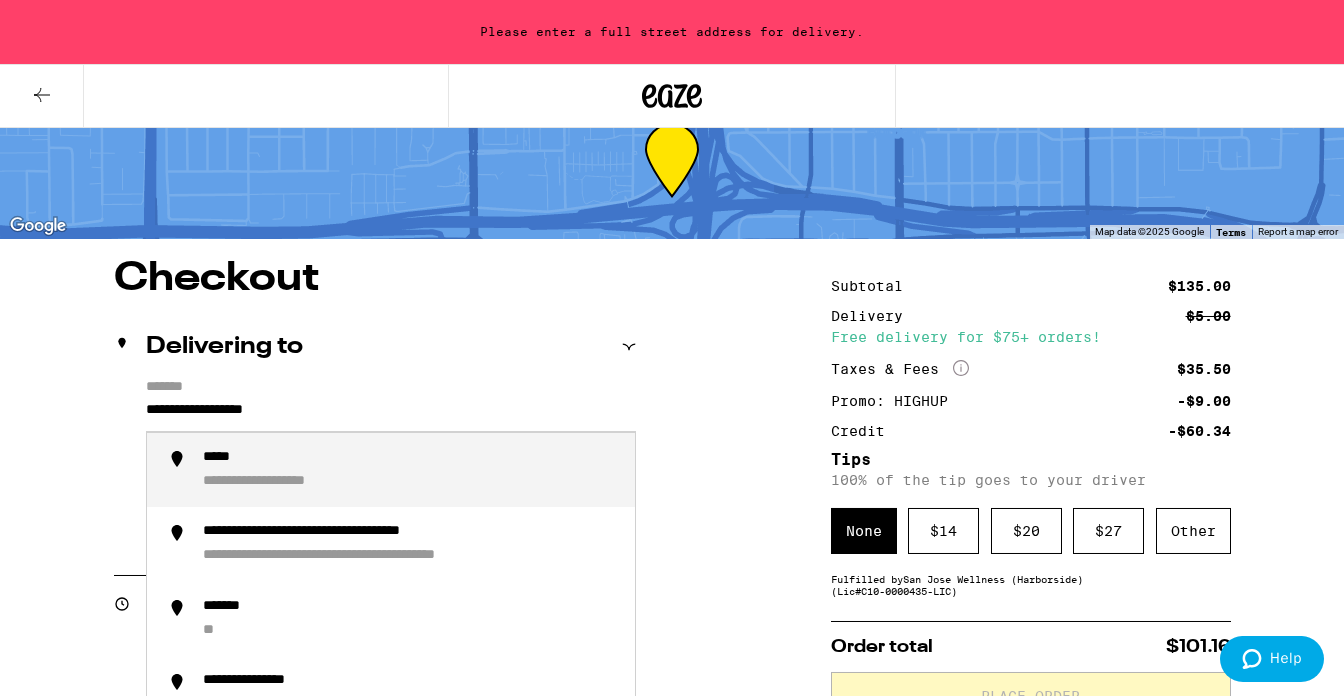 click on "**********" at bounding box center [391, 415] 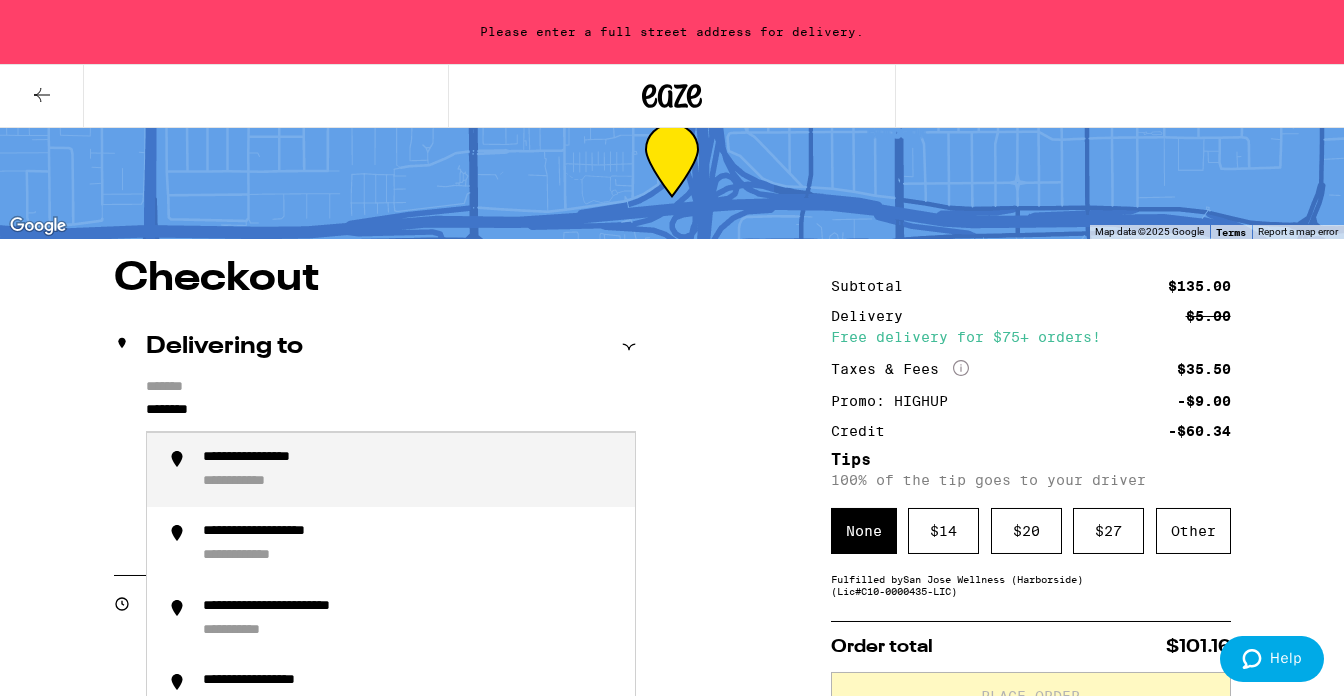 click on "**********" at bounding box center (411, 470) 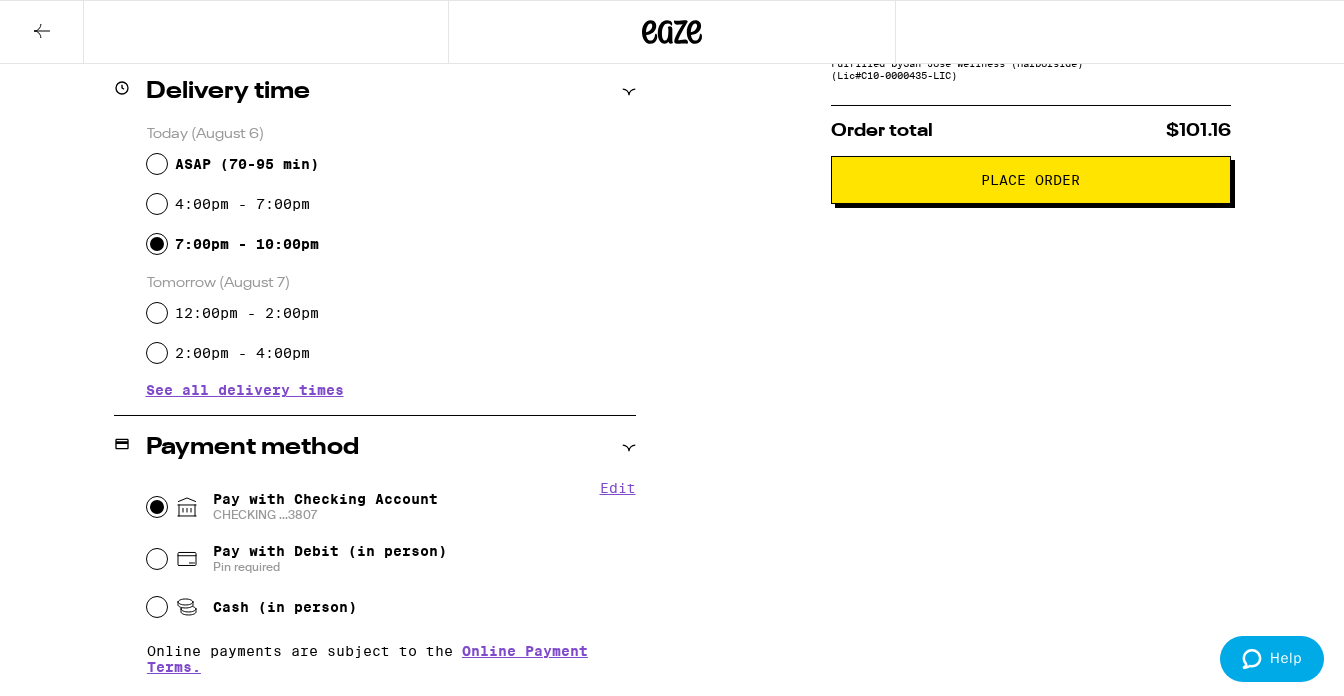 scroll, scrollTop: 471, scrollLeft: 0, axis: vertical 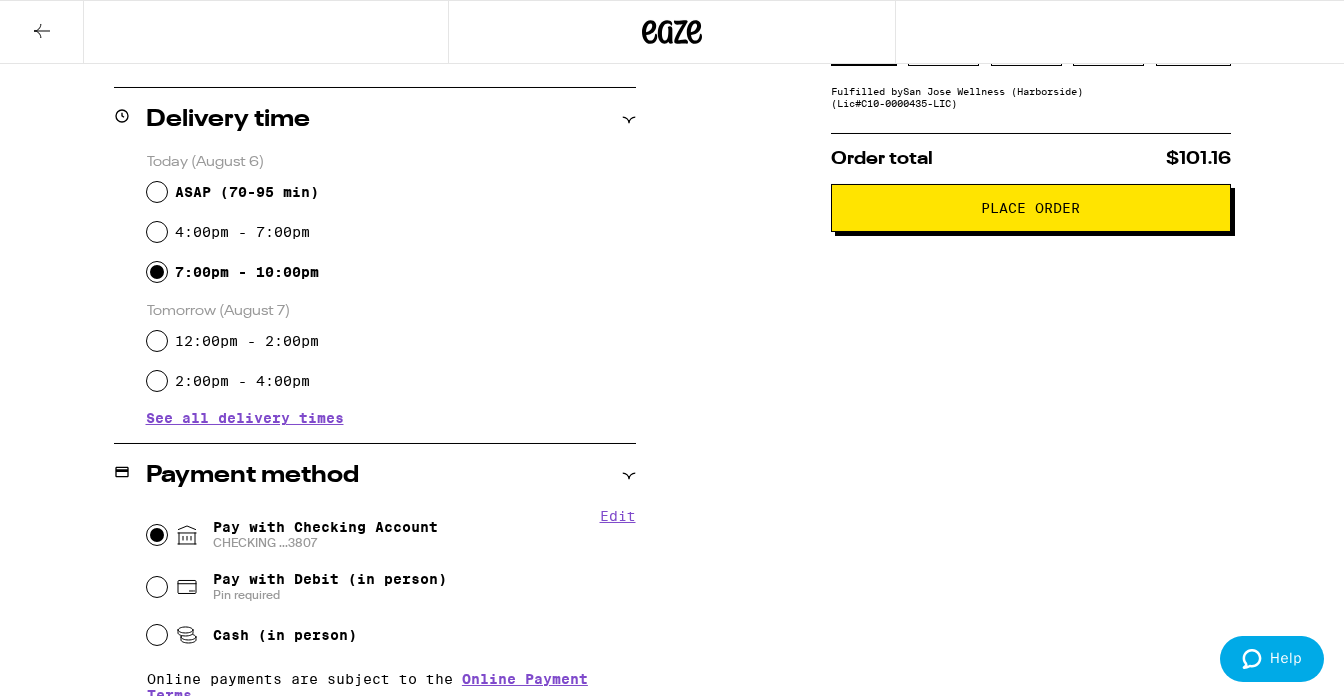 click on "Place Order" at bounding box center (1030, 208) 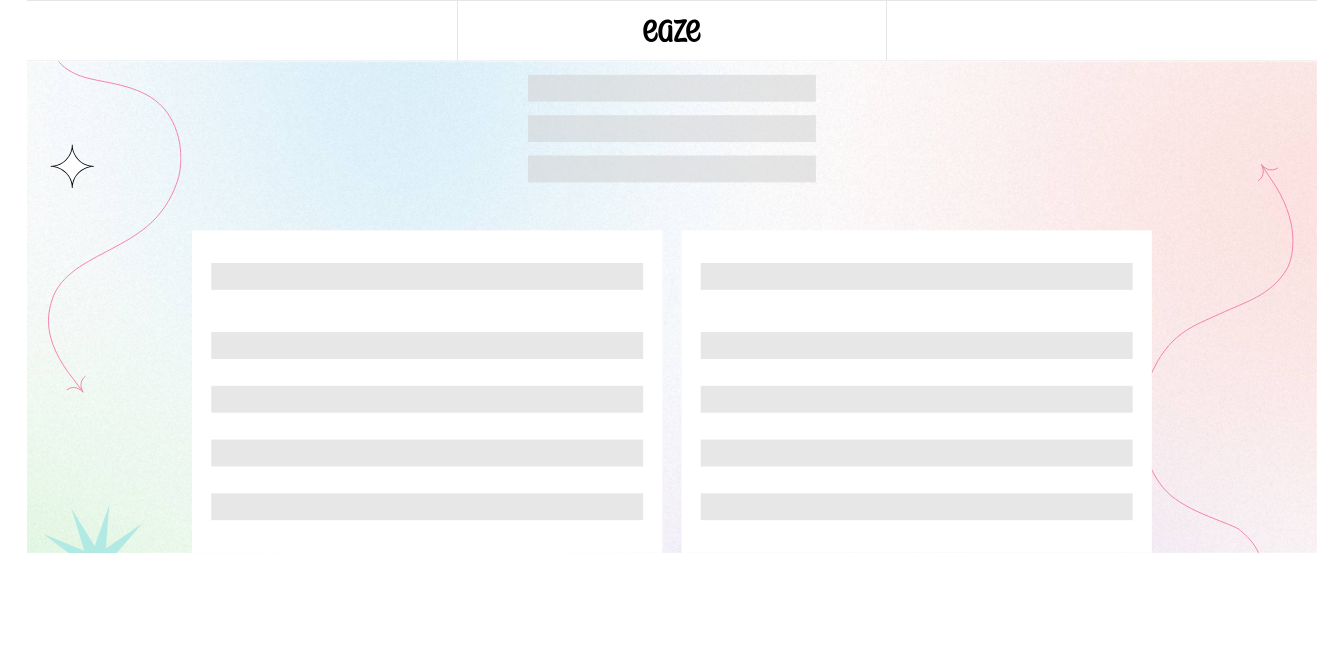 scroll, scrollTop: 0, scrollLeft: 0, axis: both 